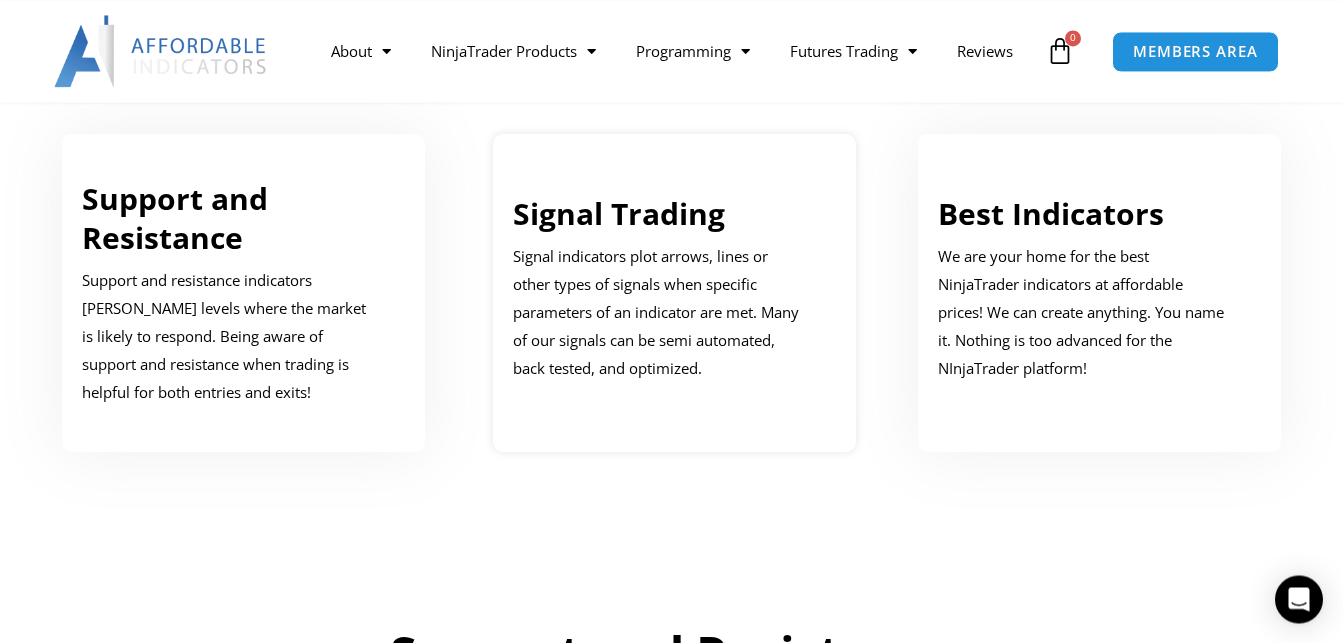 scroll, scrollTop: 1122, scrollLeft: 0, axis: vertical 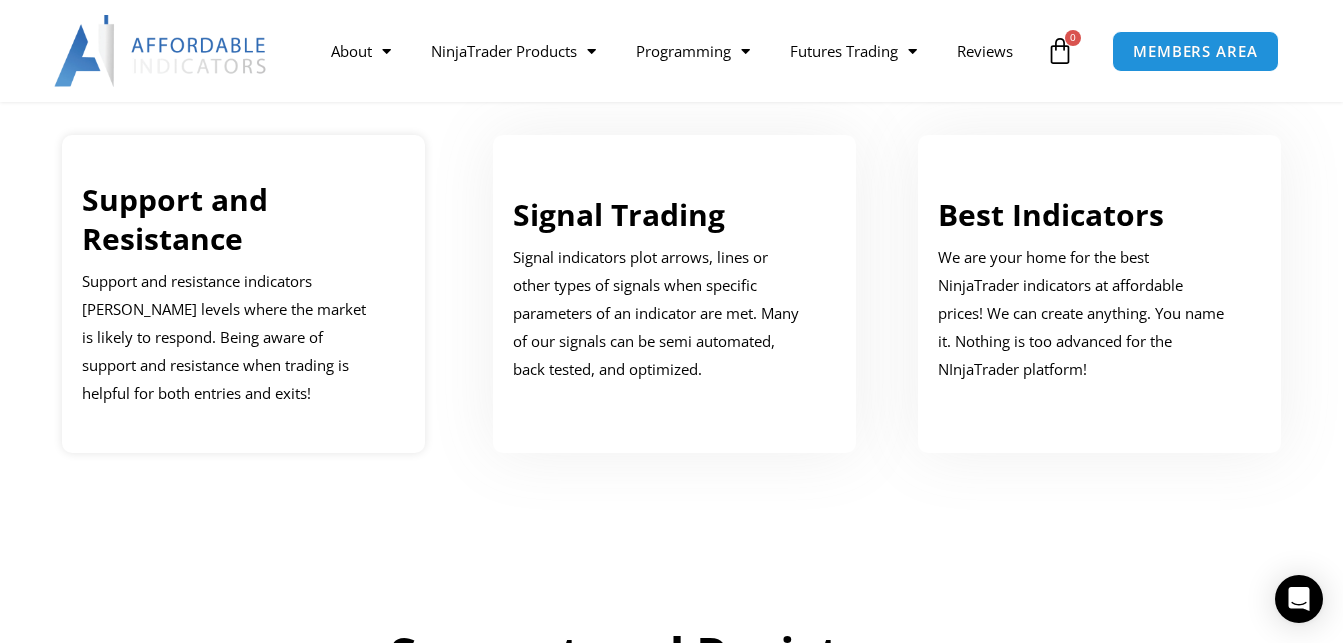 click on "Support and Resistance" at bounding box center (175, 219) 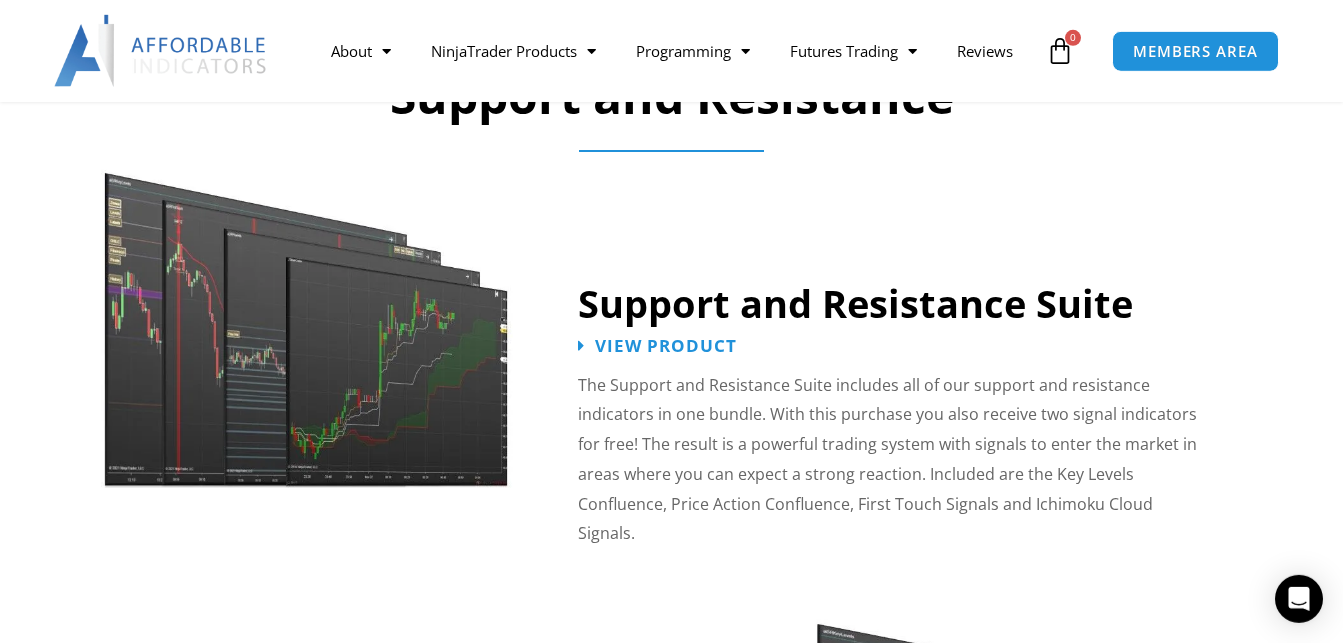 scroll, scrollTop: 1695, scrollLeft: 0, axis: vertical 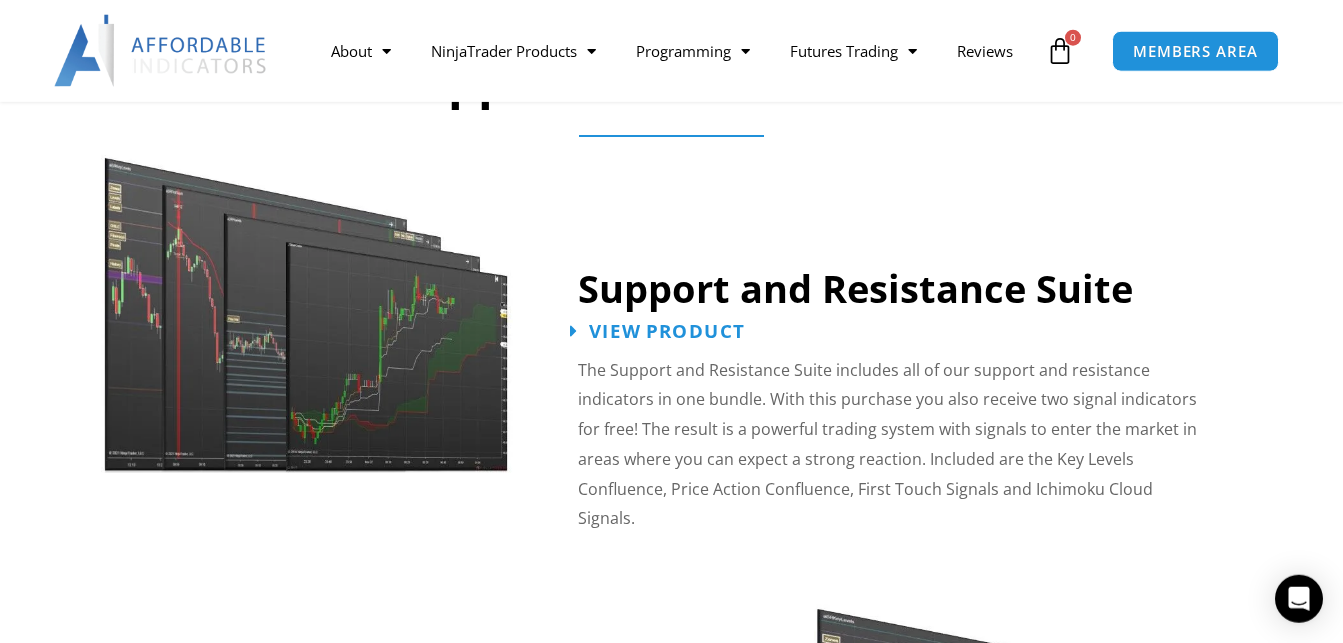 click on "View Product" at bounding box center (667, 330) 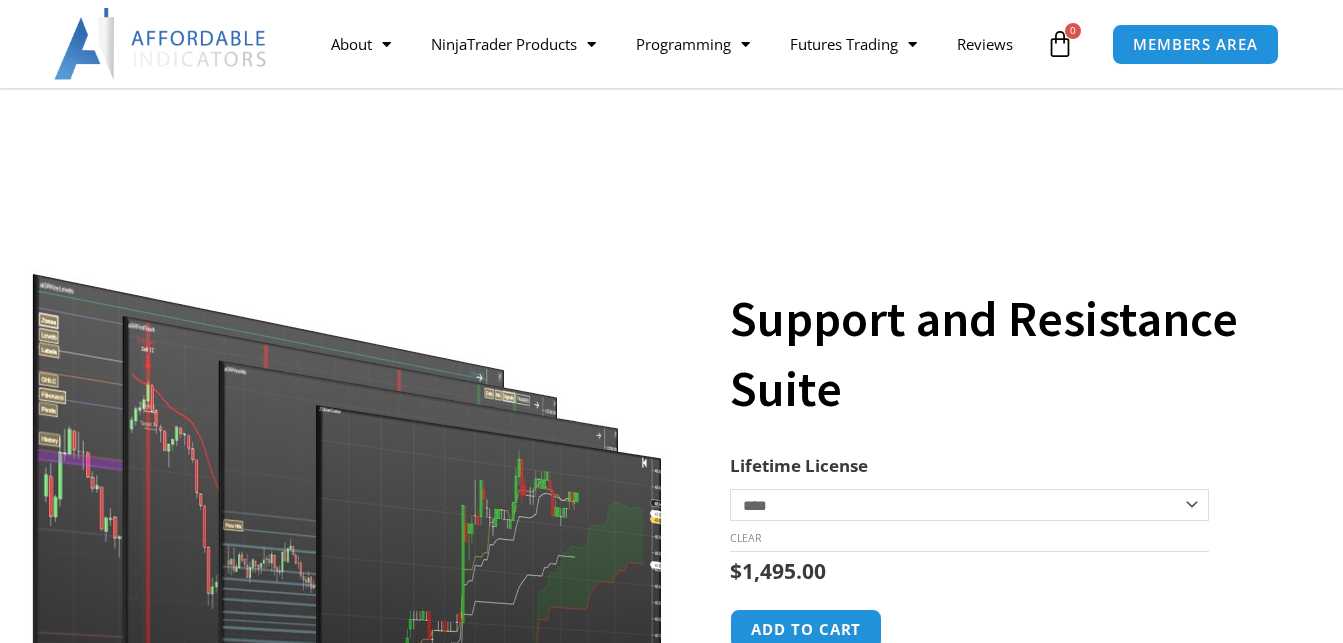 scroll, scrollTop: 204, scrollLeft: 0, axis: vertical 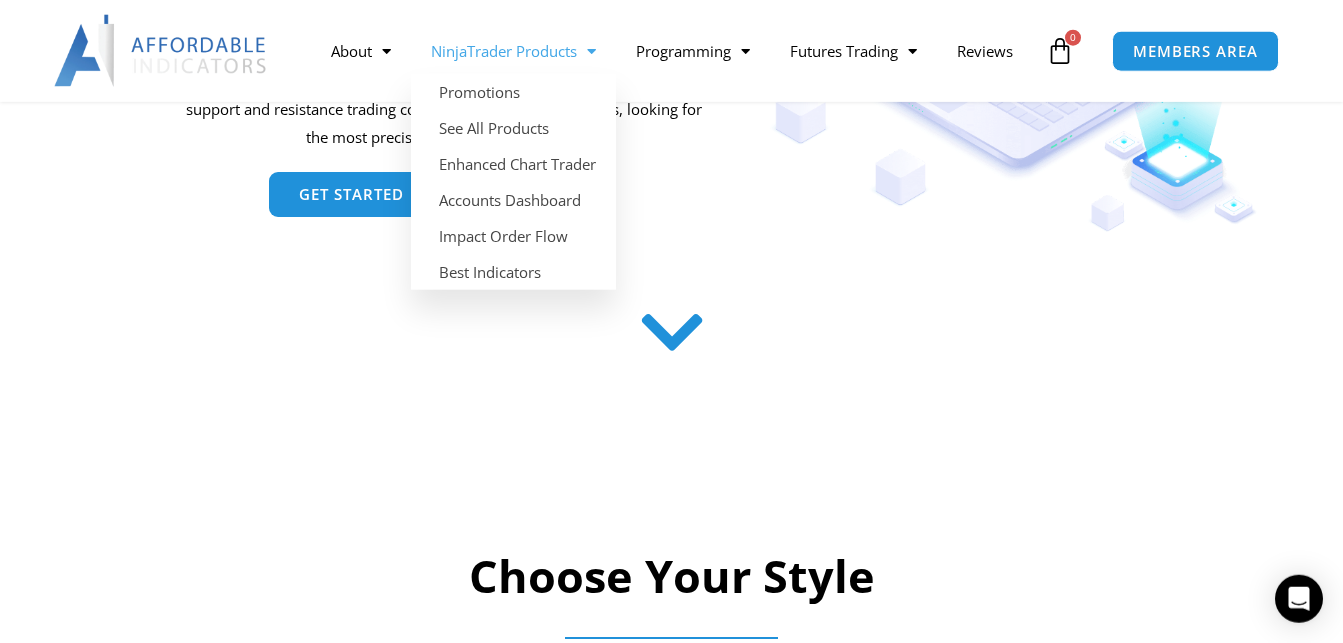click 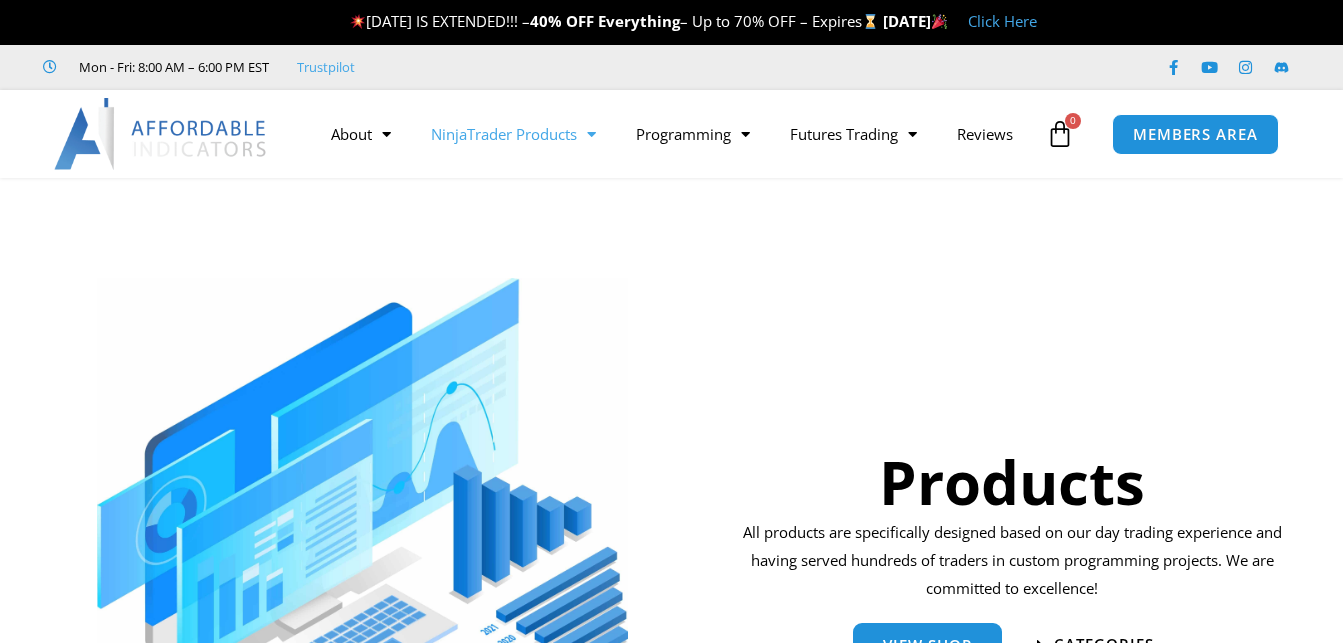 scroll, scrollTop: 0, scrollLeft: 0, axis: both 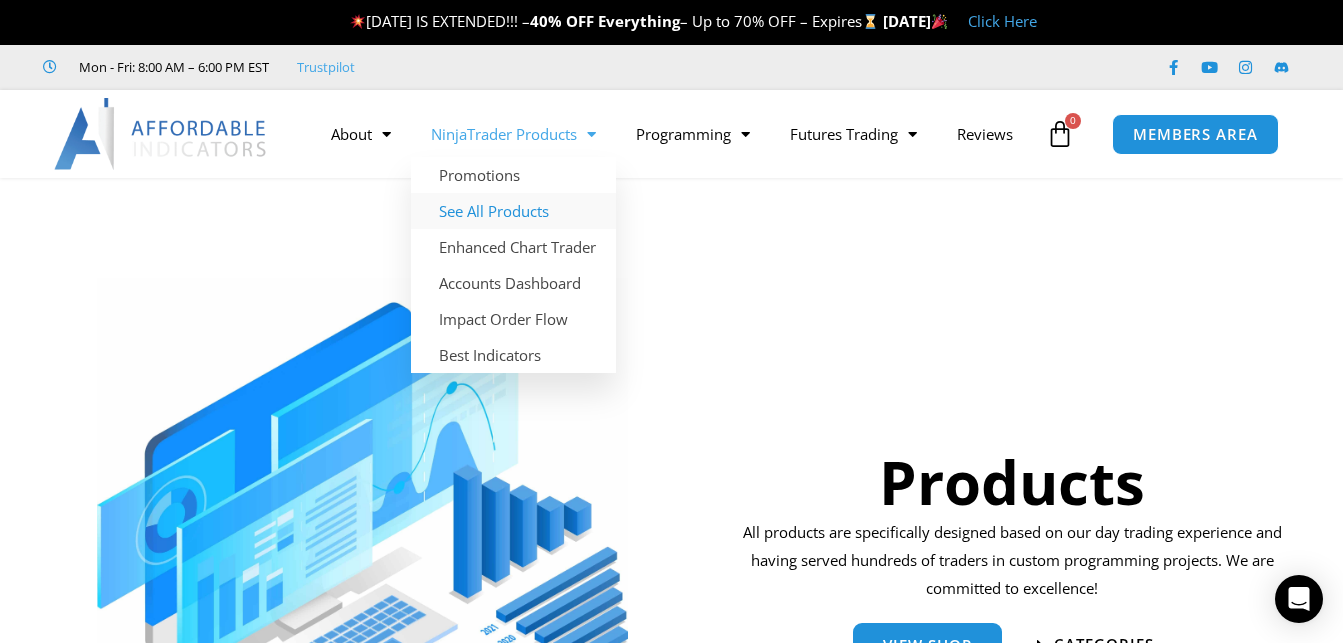 click on "See All Products" 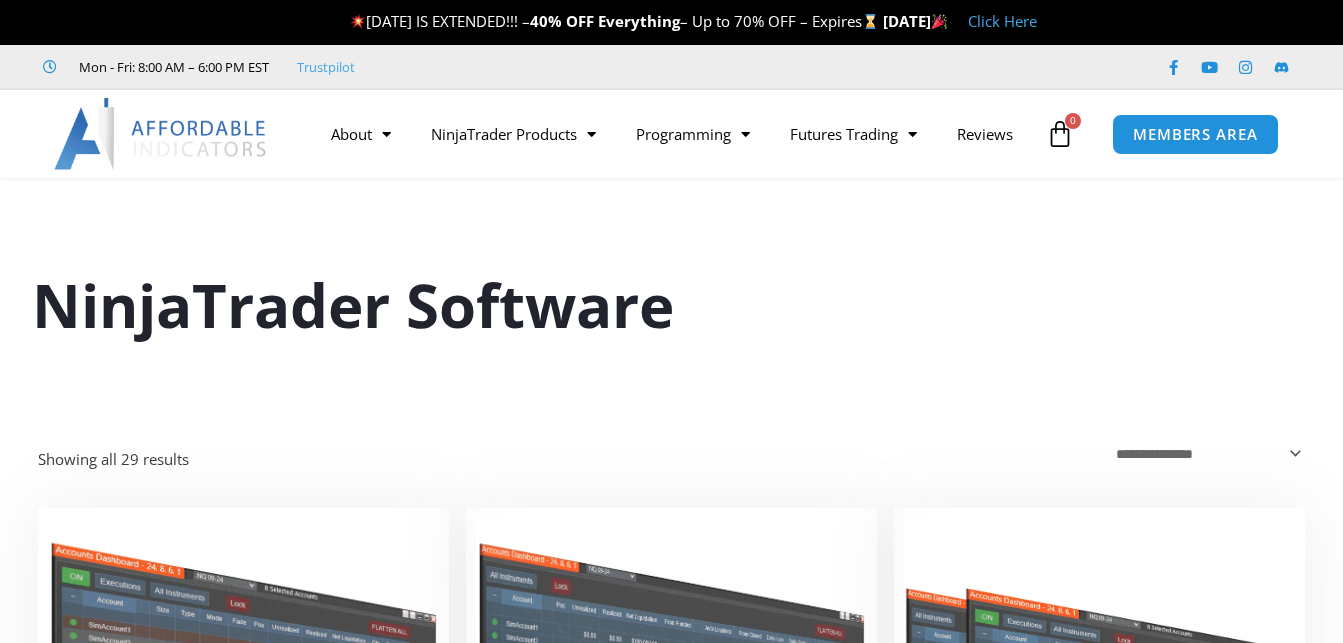 scroll, scrollTop: 0, scrollLeft: 0, axis: both 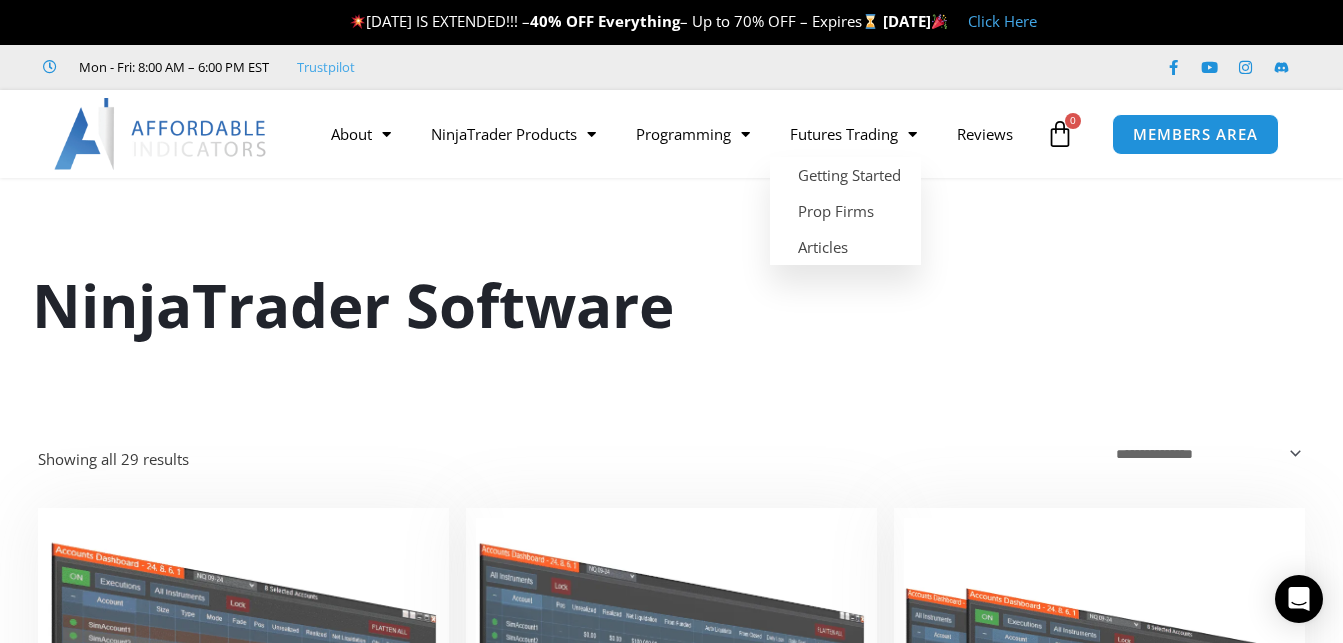 click on "NinjaTrader Software" at bounding box center (672, 300) 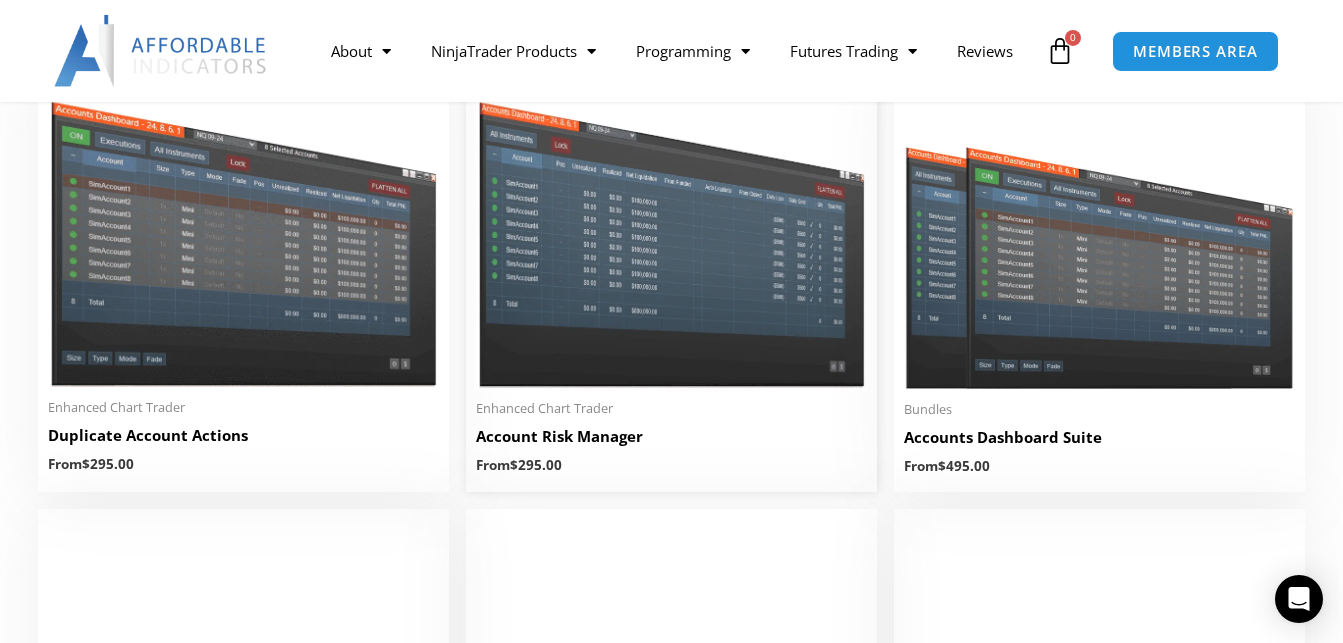 scroll, scrollTop: 510, scrollLeft: 0, axis: vertical 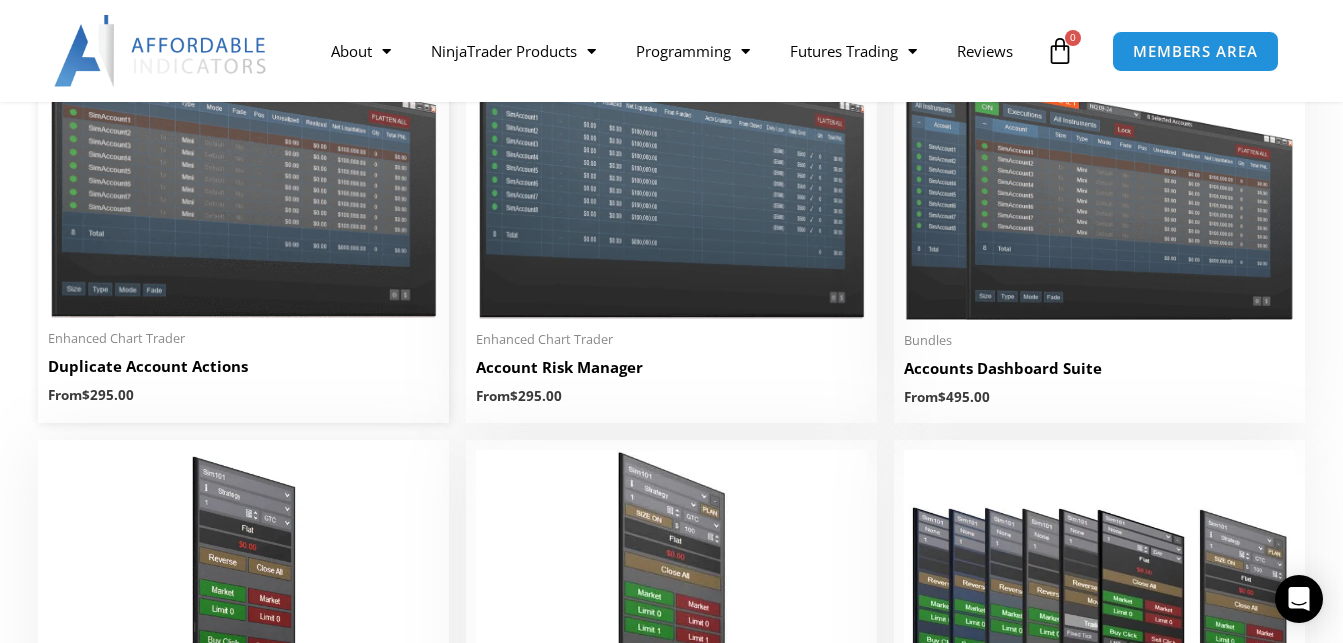 click on "Duplicate Account Actions" at bounding box center (243, 366) 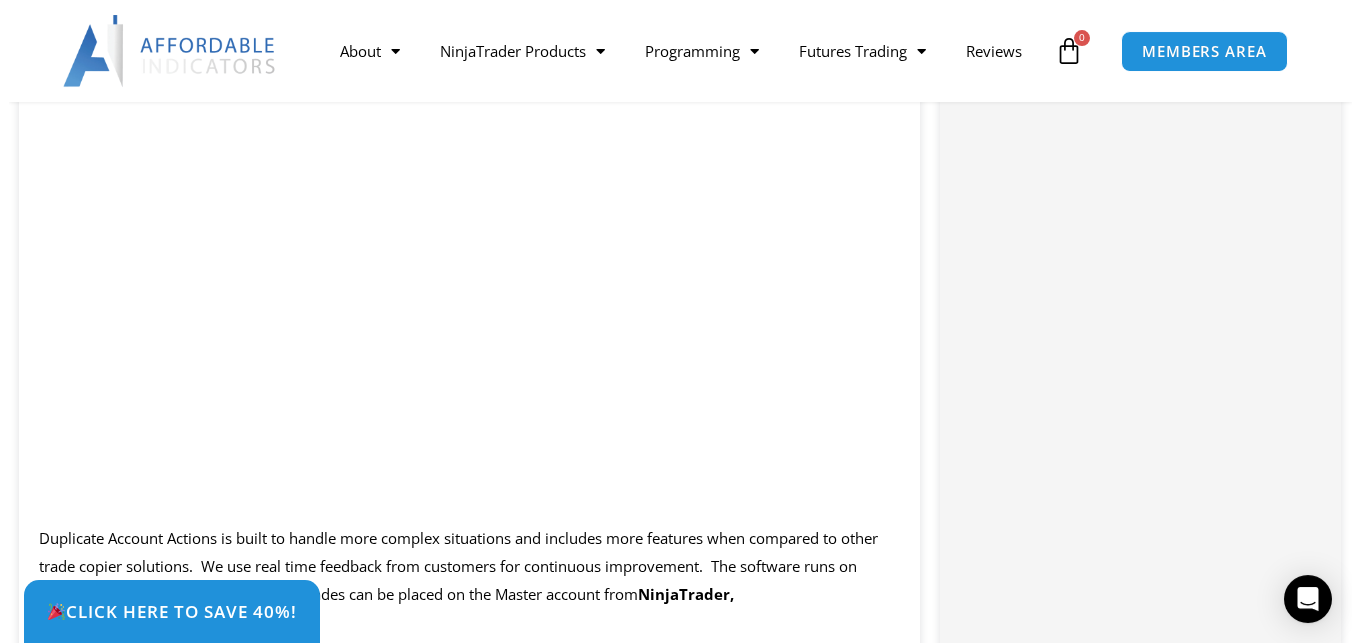 scroll, scrollTop: 1632, scrollLeft: 0, axis: vertical 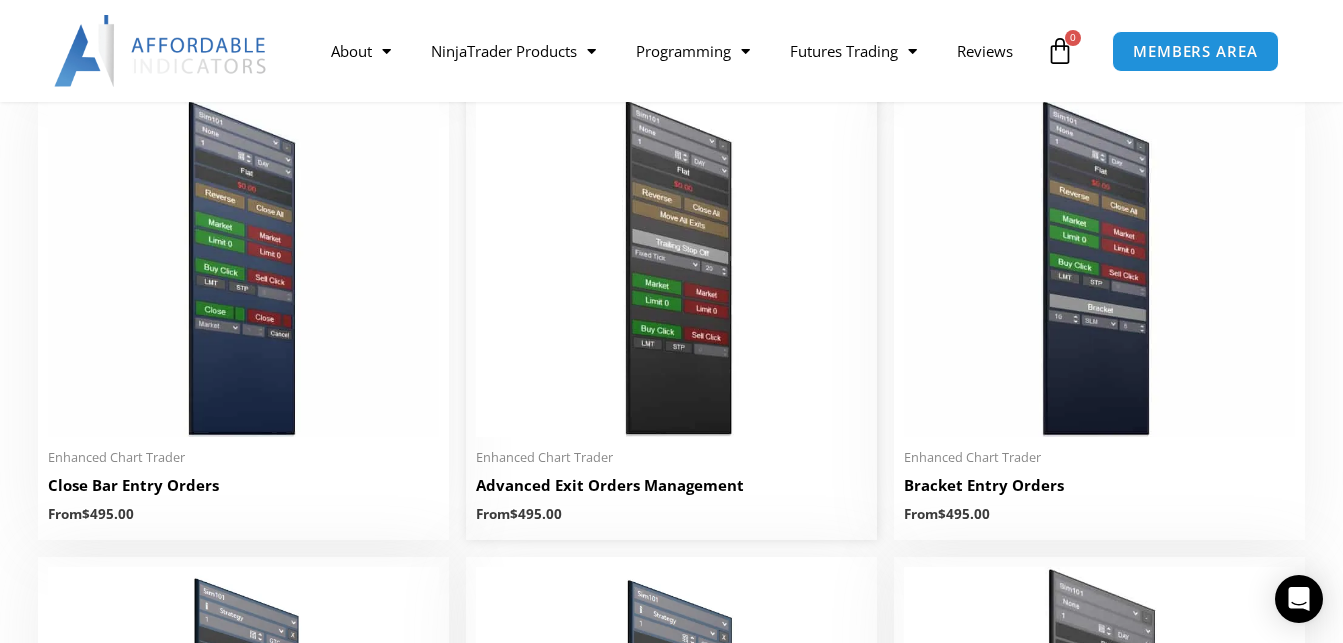 click on "Advanced Exit Orders Management" at bounding box center (671, 485) 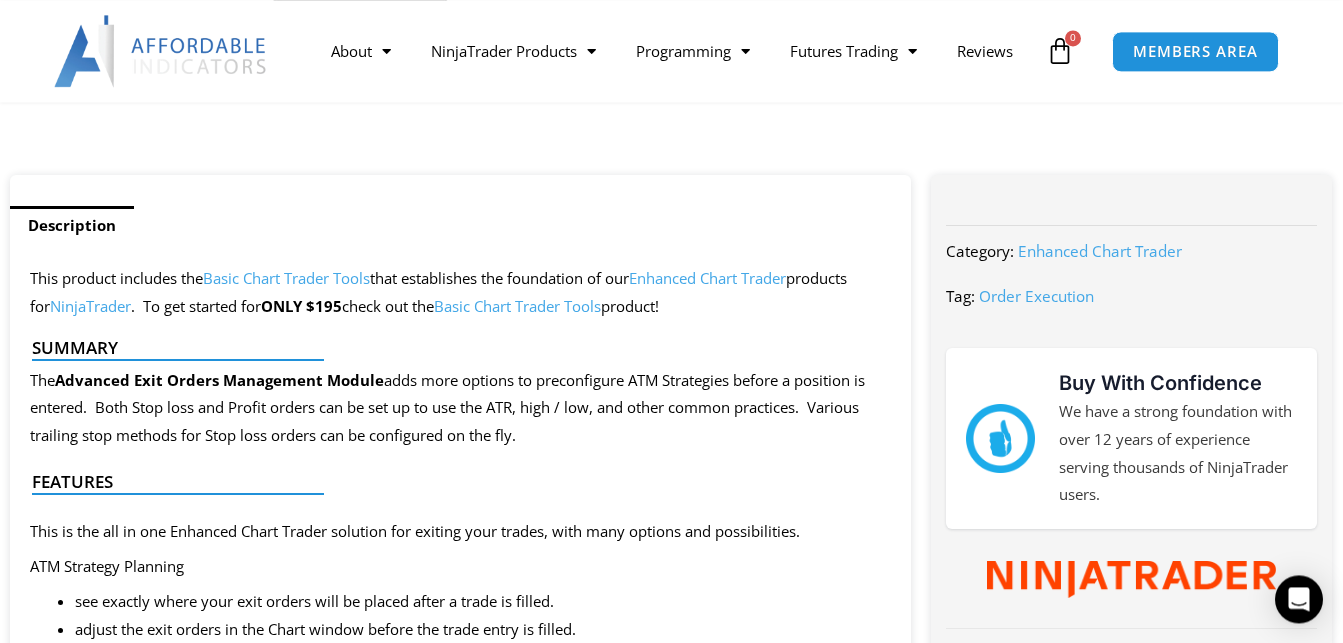 scroll, scrollTop: 816, scrollLeft: 0, axis: vertical 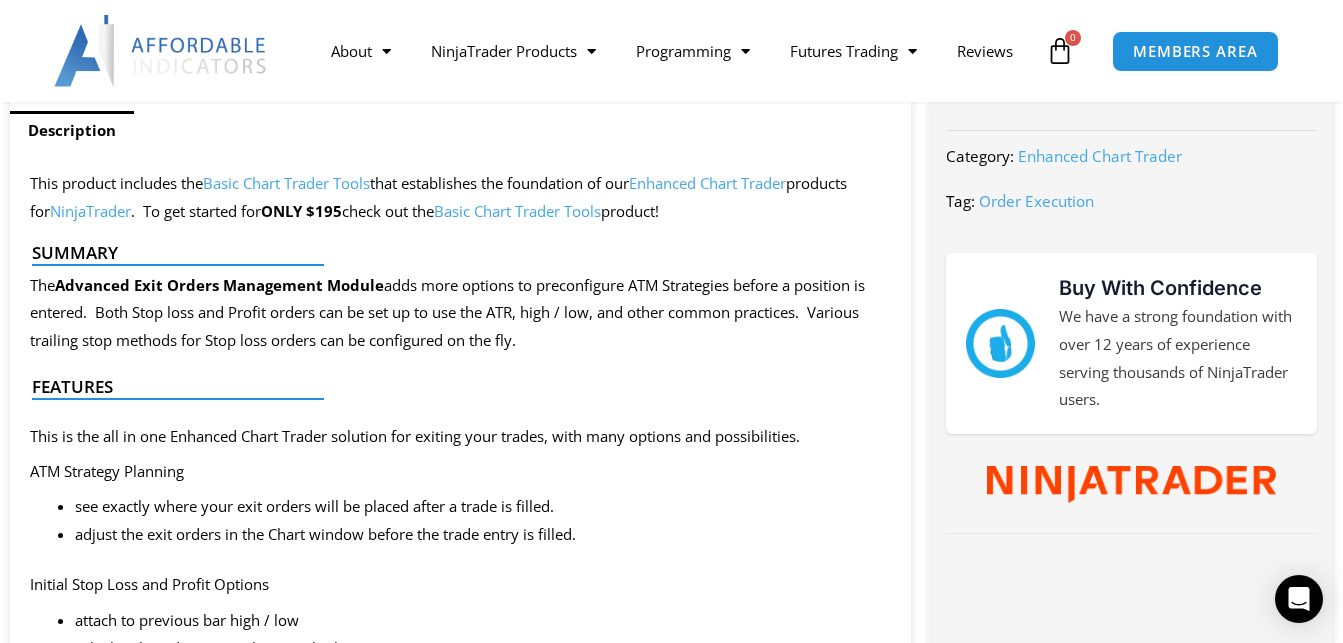 click on "The  Advanced Exit Orders Management Module  adds more options to preconfigure ATM Strategies before a position is entered.  Both Stop loss and Profit orders can be set up to use the ATR, high / low, and other common practices.  Various trailing stop methods for Stop loss orders can be configured on the fly." at bounding box center (460, 314) 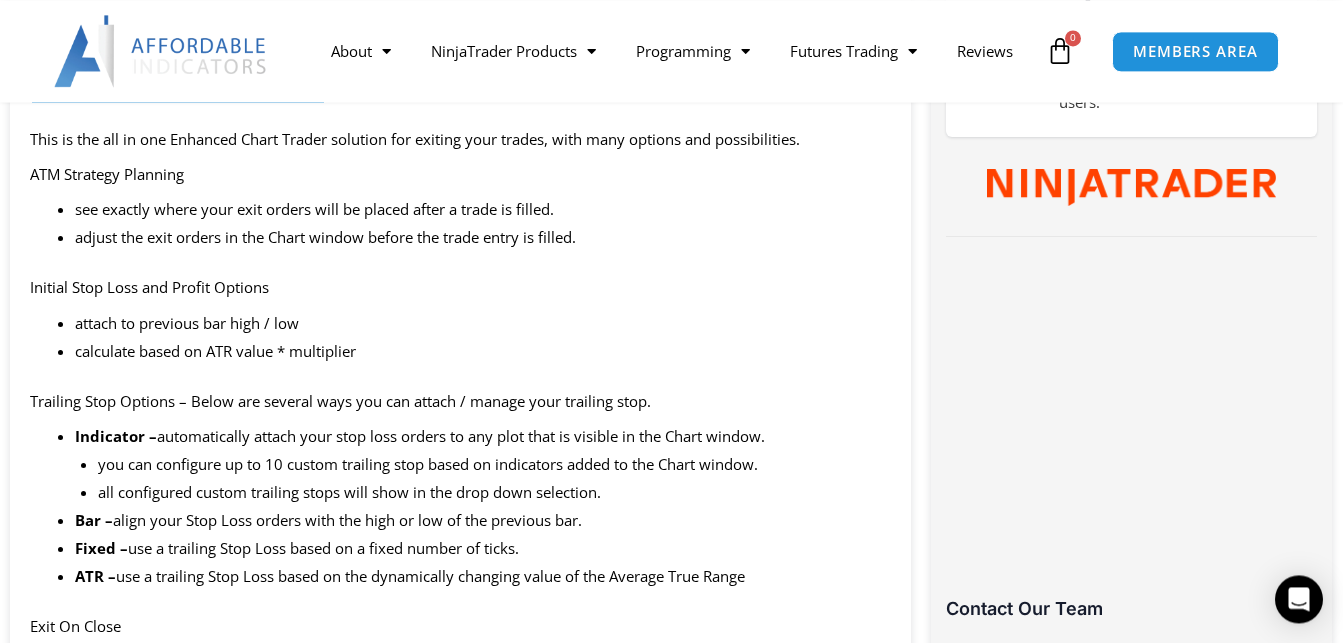 scroll, scrollTop: 1122, scrollLeft: 0, axis: vertical 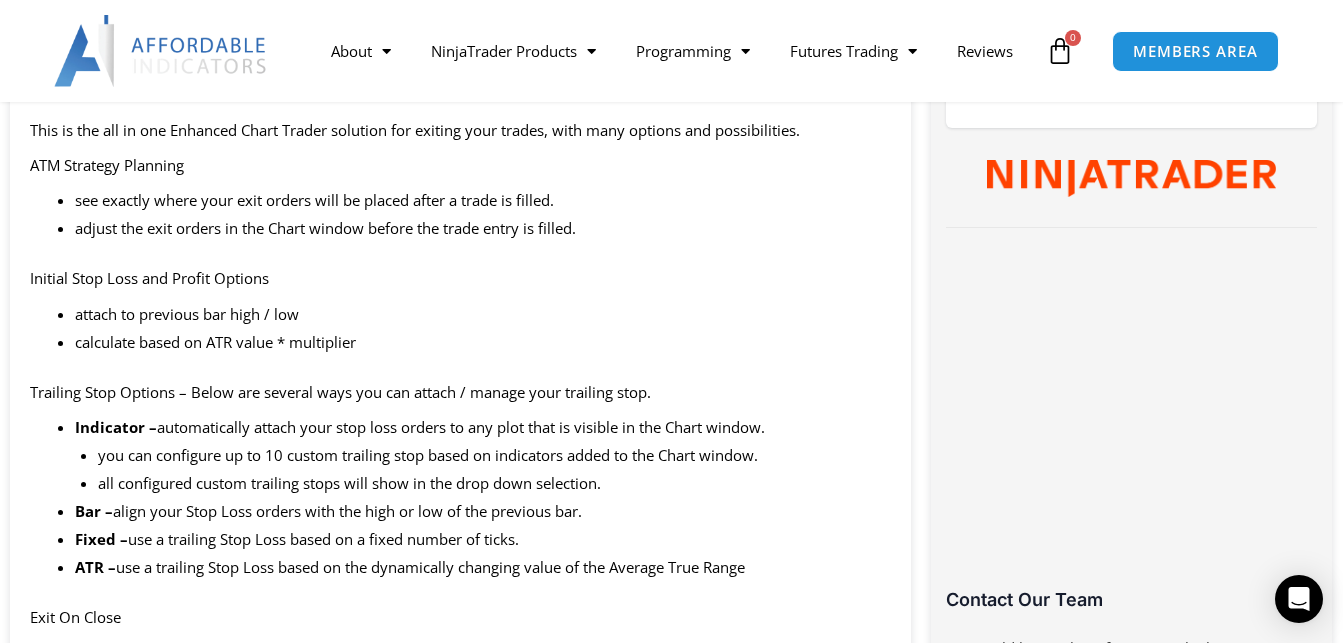 click on "This product includes the  Basic Chart Trader Tools  that establishes the foundation of our  Enhanced Chart Trader  products for  NinjaTrader .  To get started for  ONLY $195  check out the  Basic Chart Trader Tools  product!                               Summary                                                                 The  Advanced Exit Orders Management Module  adds more options to preconfigure ATM Strategies before a position is entered.  Both Stop loss and Profit orders can be set up to use the ATR, high / low, and other common practices.  Various trailing stop methods for Stop loss orders can be configured on the fly.                 Features                                                                 This is the all in one Enhanced Chart Trader solution for exiting your trades, with many options and possibilities.   ATM Strategy Planning     see exactly where your exit orders will be placed after a trade is filled.       Initial Stop Loss and Profit Options" at bounding box center (460, 635) 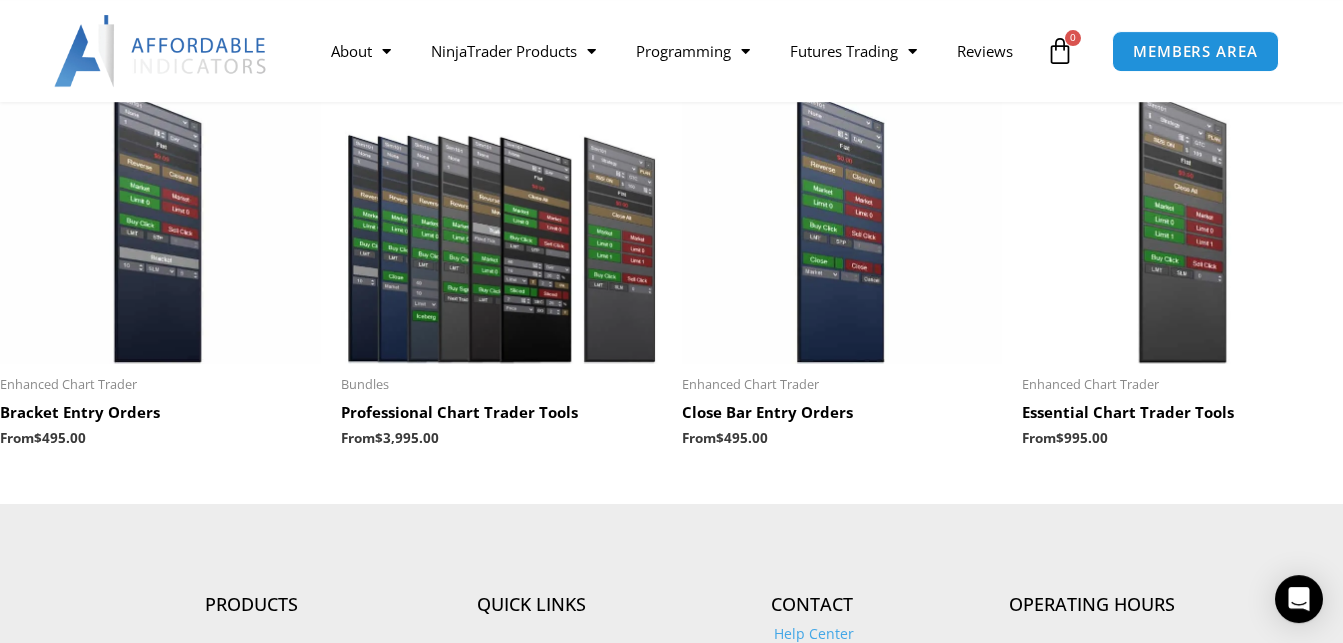 scroll, scrollTop: 2754, scrollLeft: 0, axis: vertical 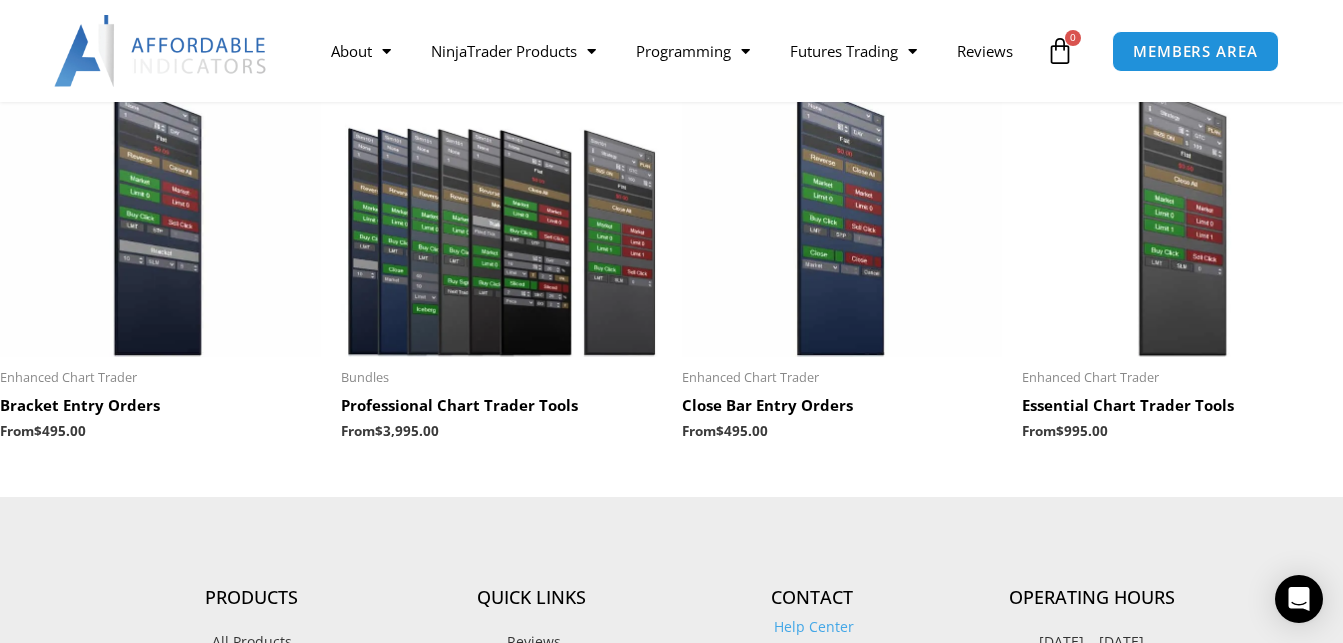 click at bounding box center [501, 219] 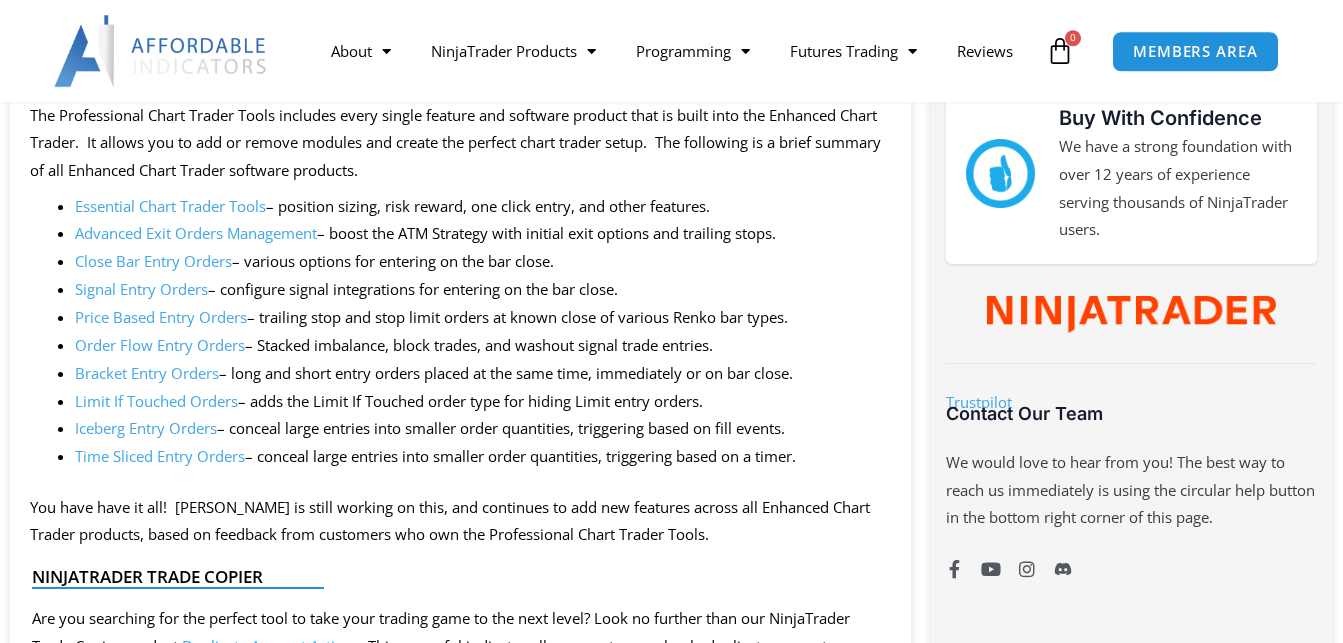 scroll, scrollTop: 1020, scrollLeft: 0, axis: vertical 